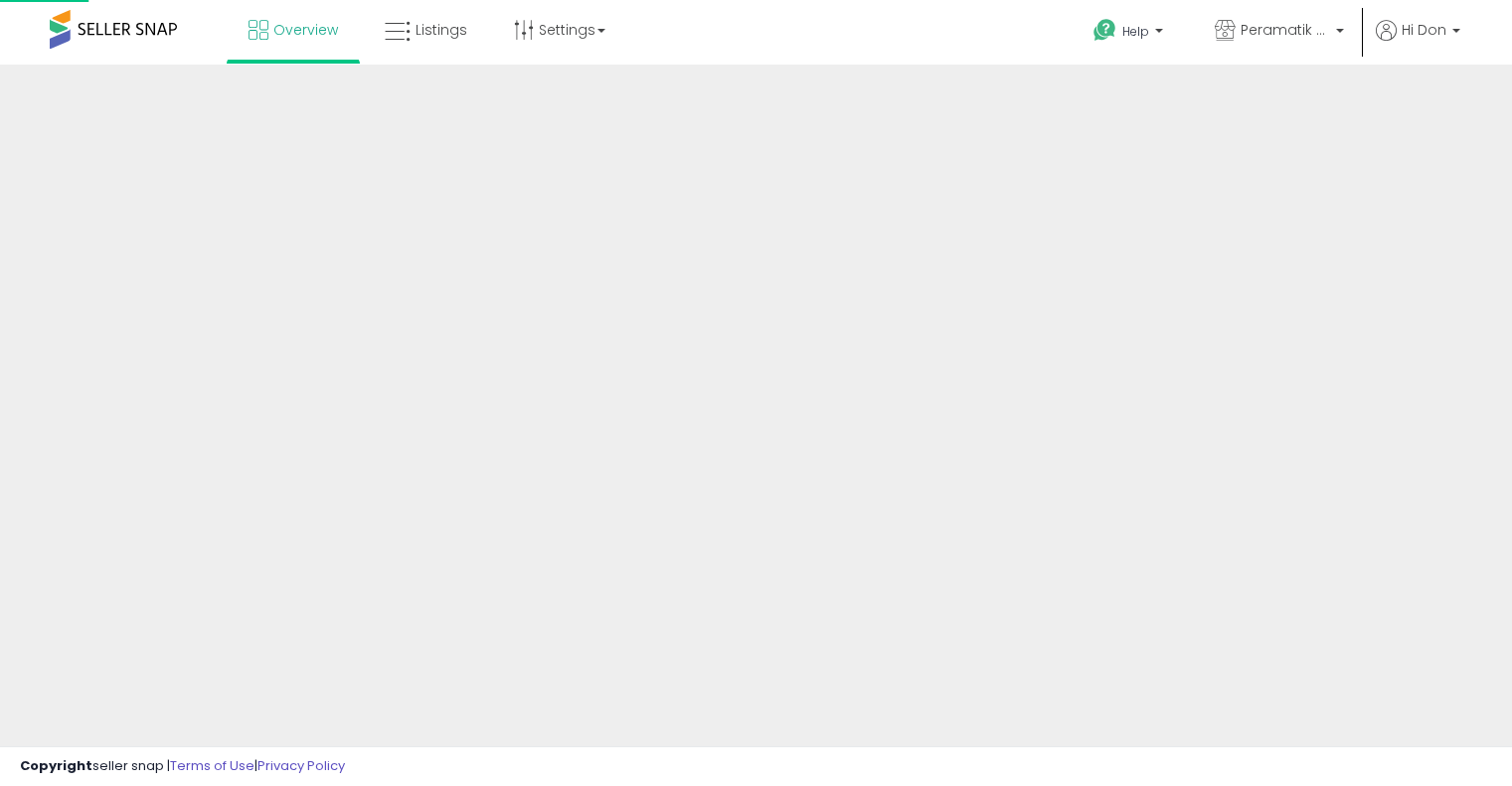 scroll, scrollTop: 0, scrollLeft: 0, axis: both 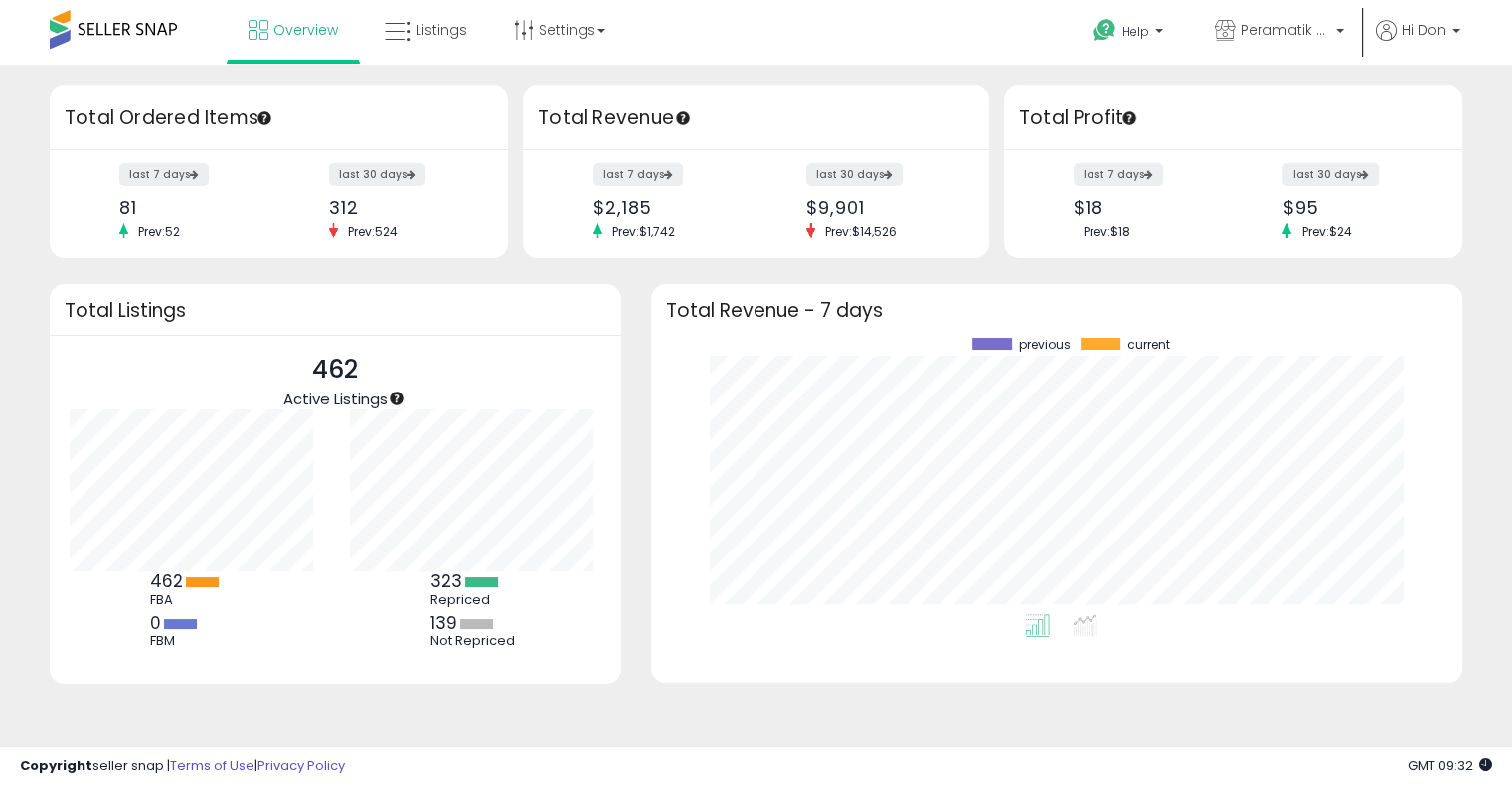 click on "Prev:  $14,526" at bounding box center (871, 231) 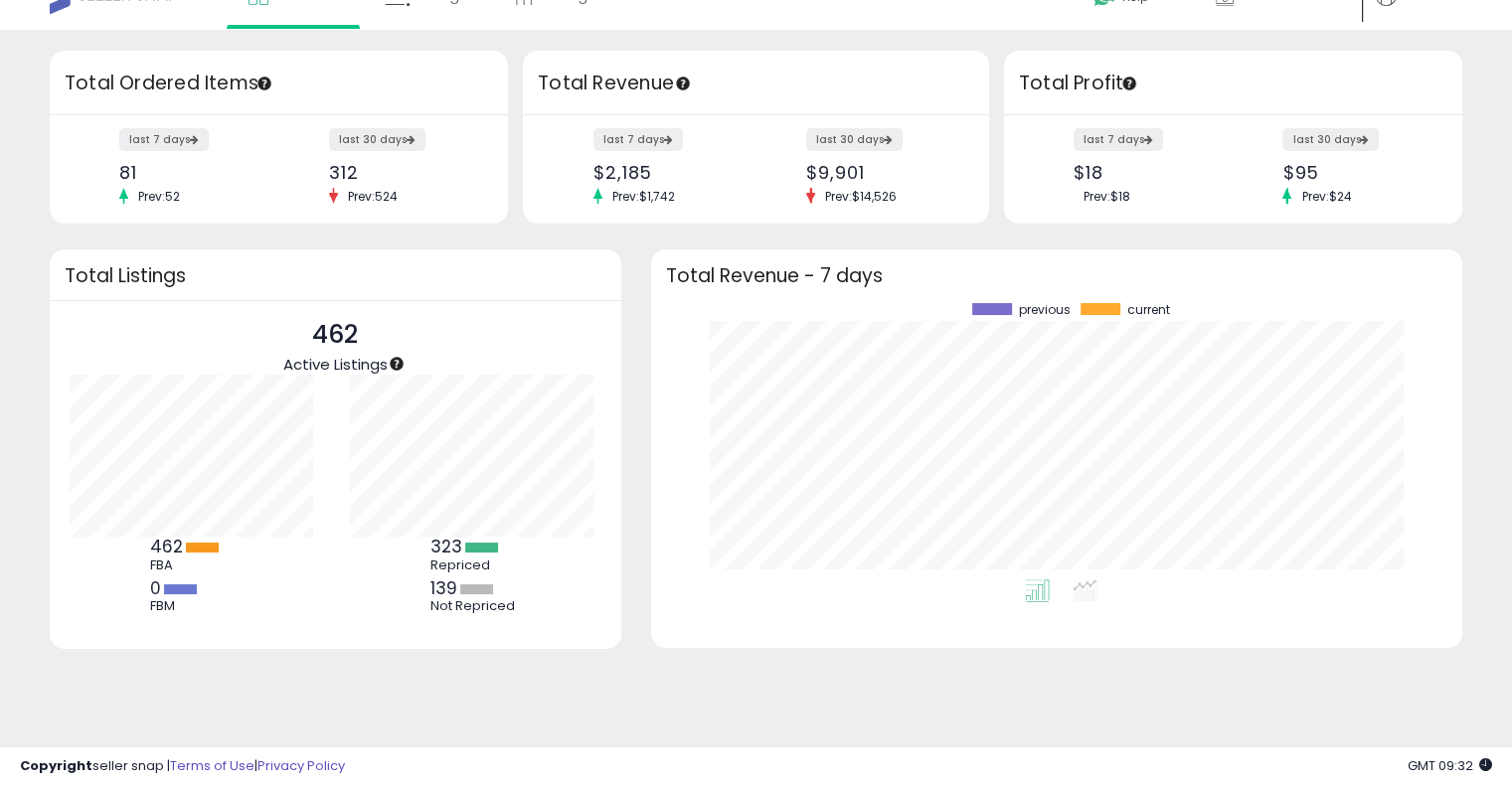 scroll, scrollTop: 0, scrollLeft: 0, axis: both 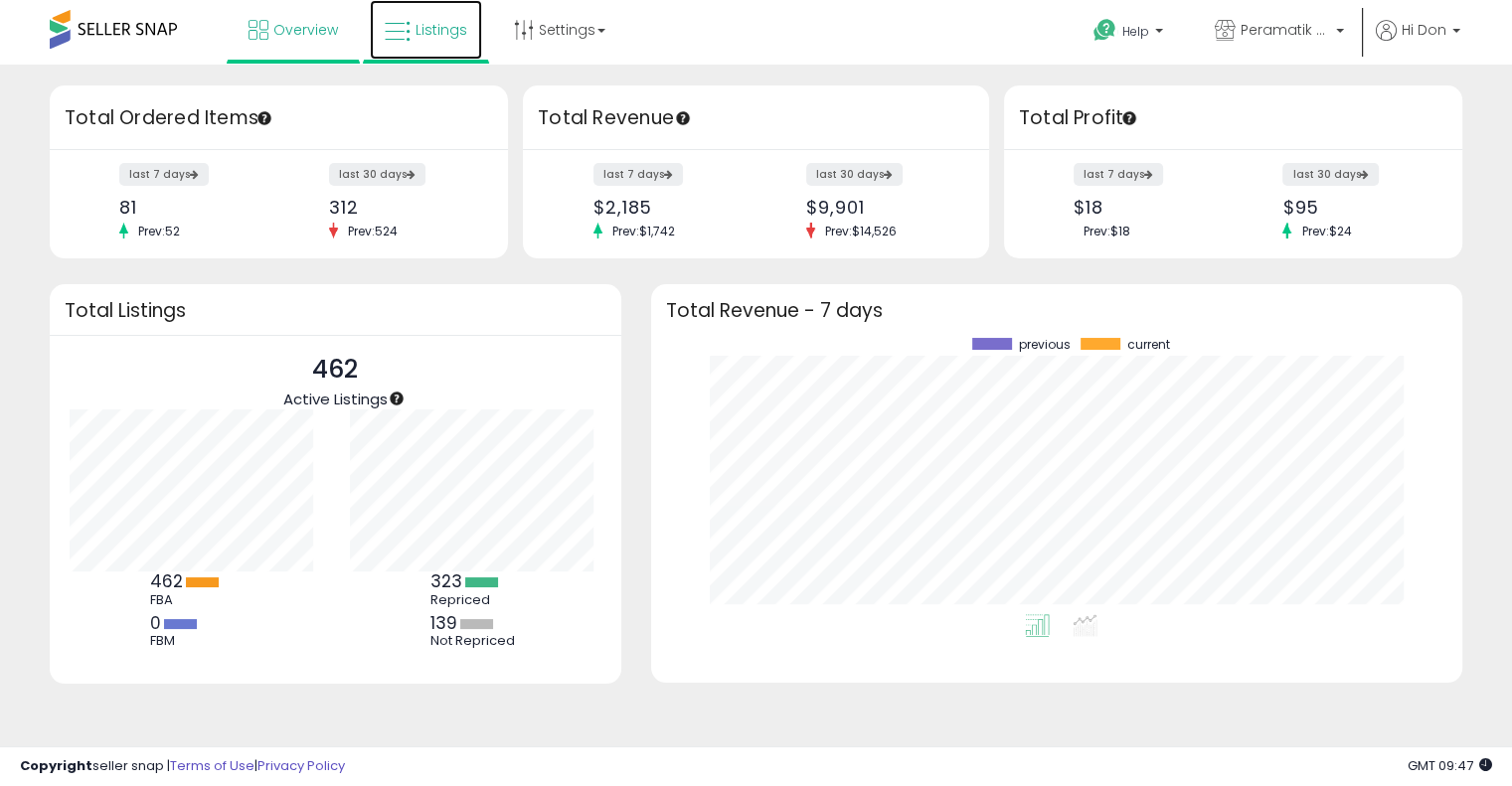 click on "Listings" at bounding box center (425, 30) 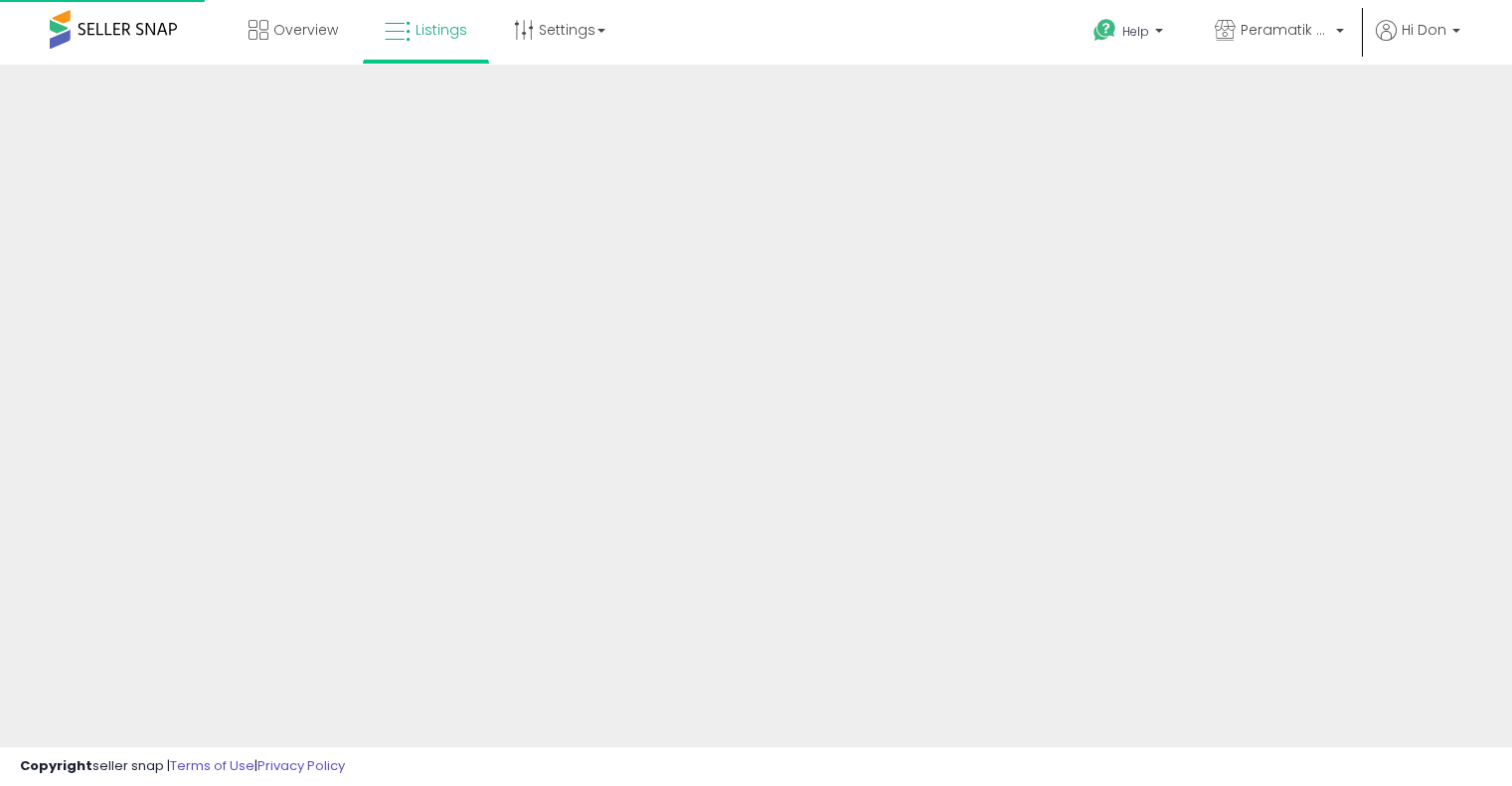 scroll, scrollTop: 0, scrollLeft: 0, axis: both 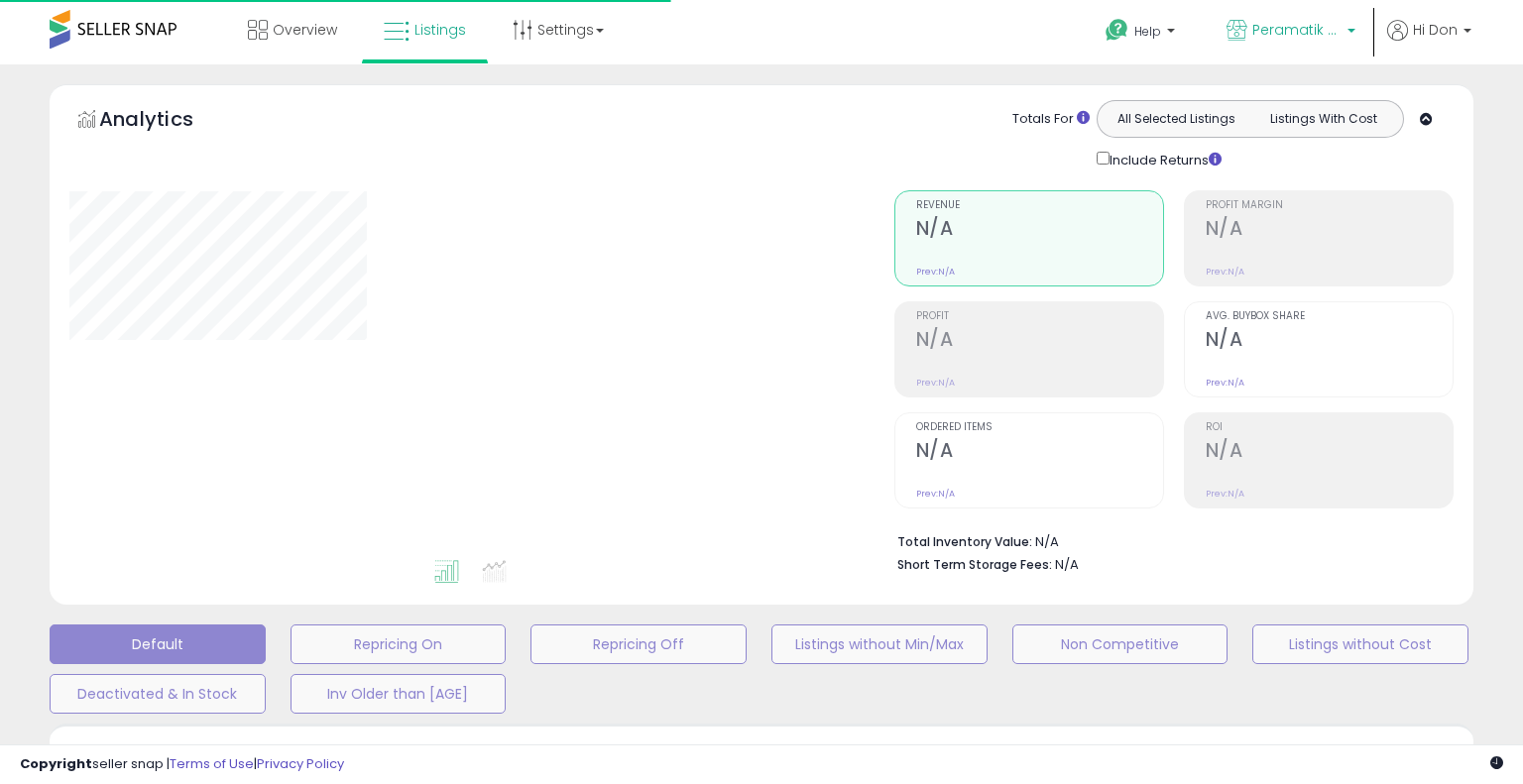 click on "Peramatik Goods Ltd CA" at bounding box center (1297, 30) 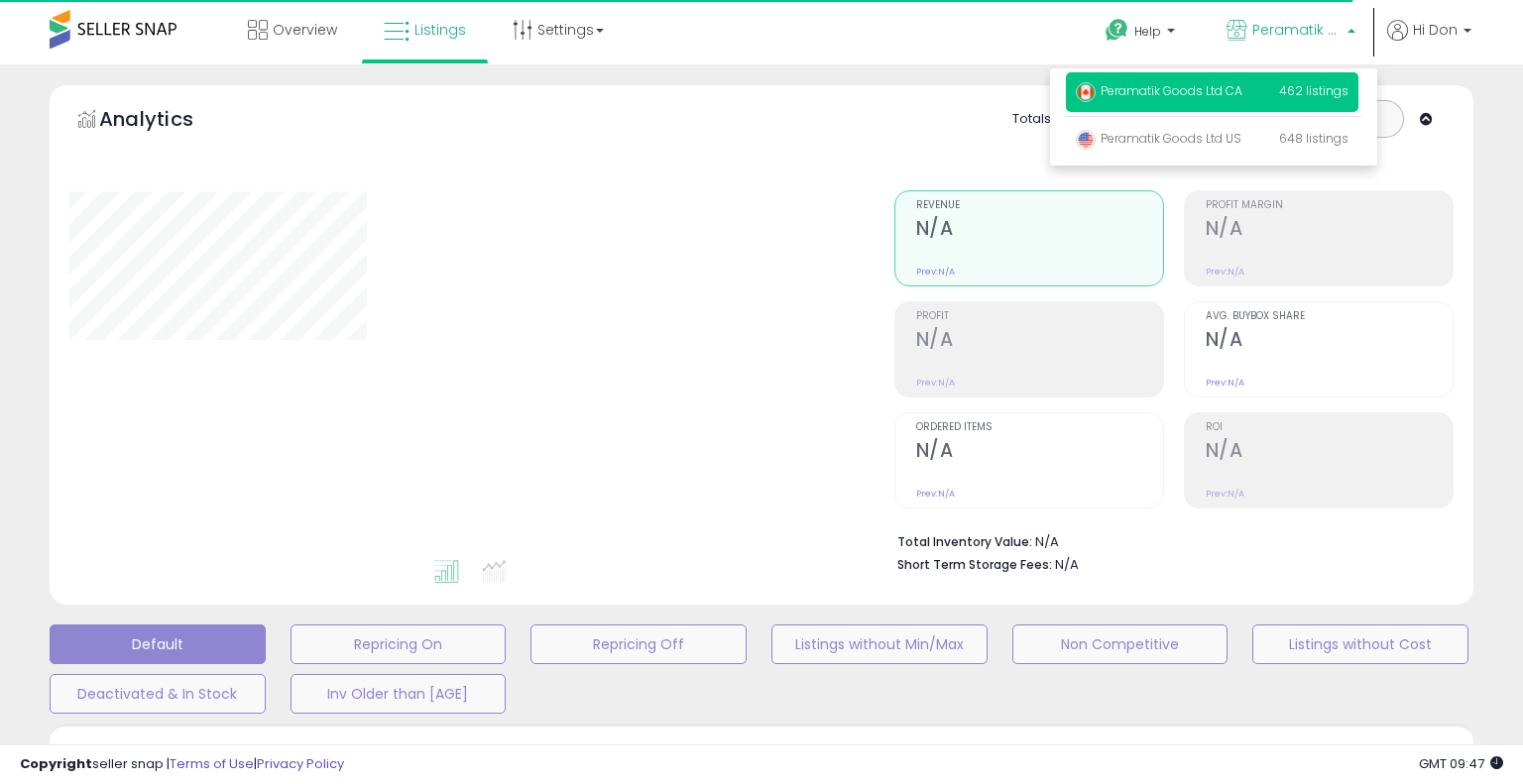 click on "Retrieving graph data.." at bounding box center (0, 0) 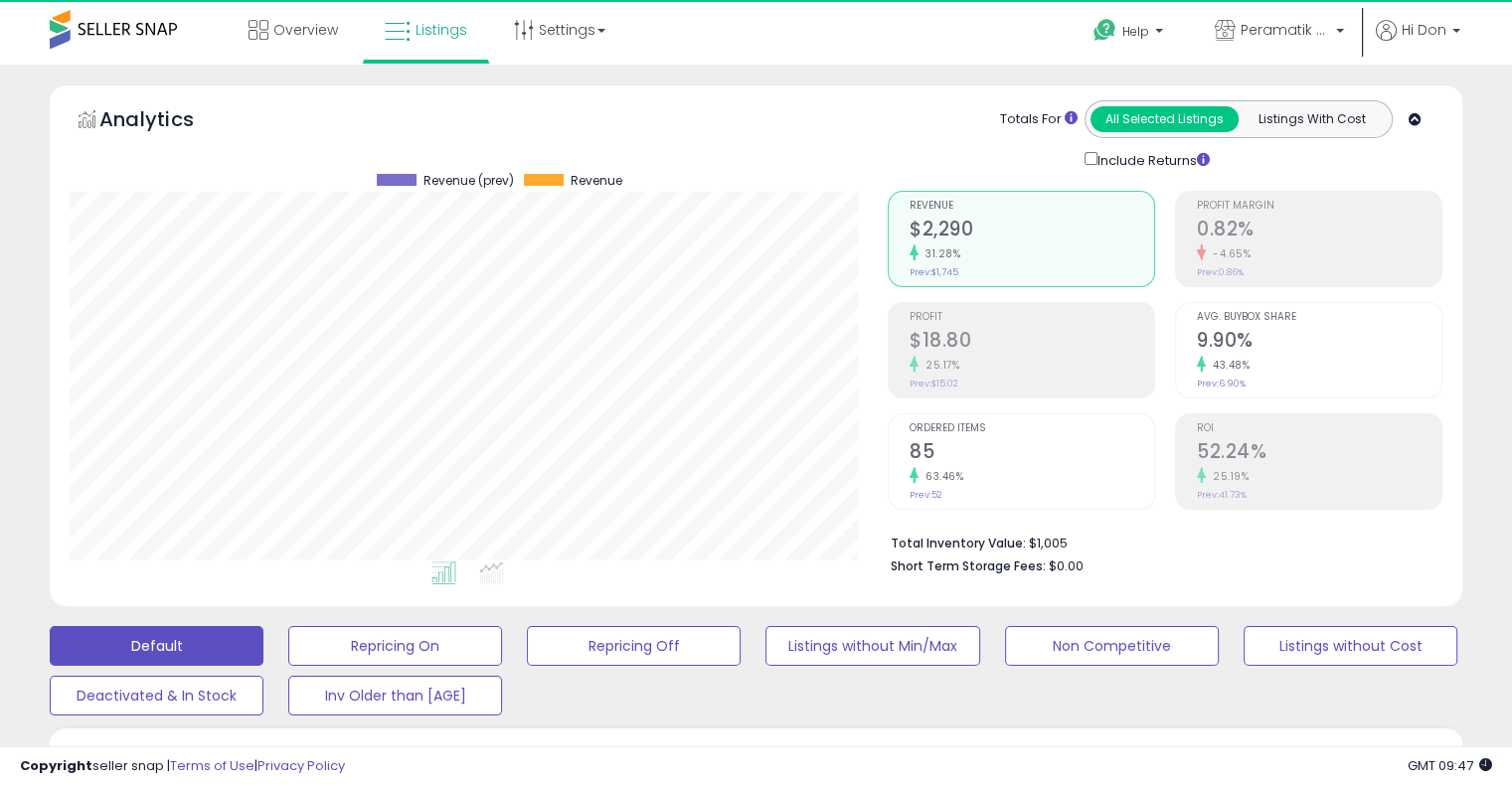 scroll, scrollTop: 993270, scrollLeft: 993264, axis: both 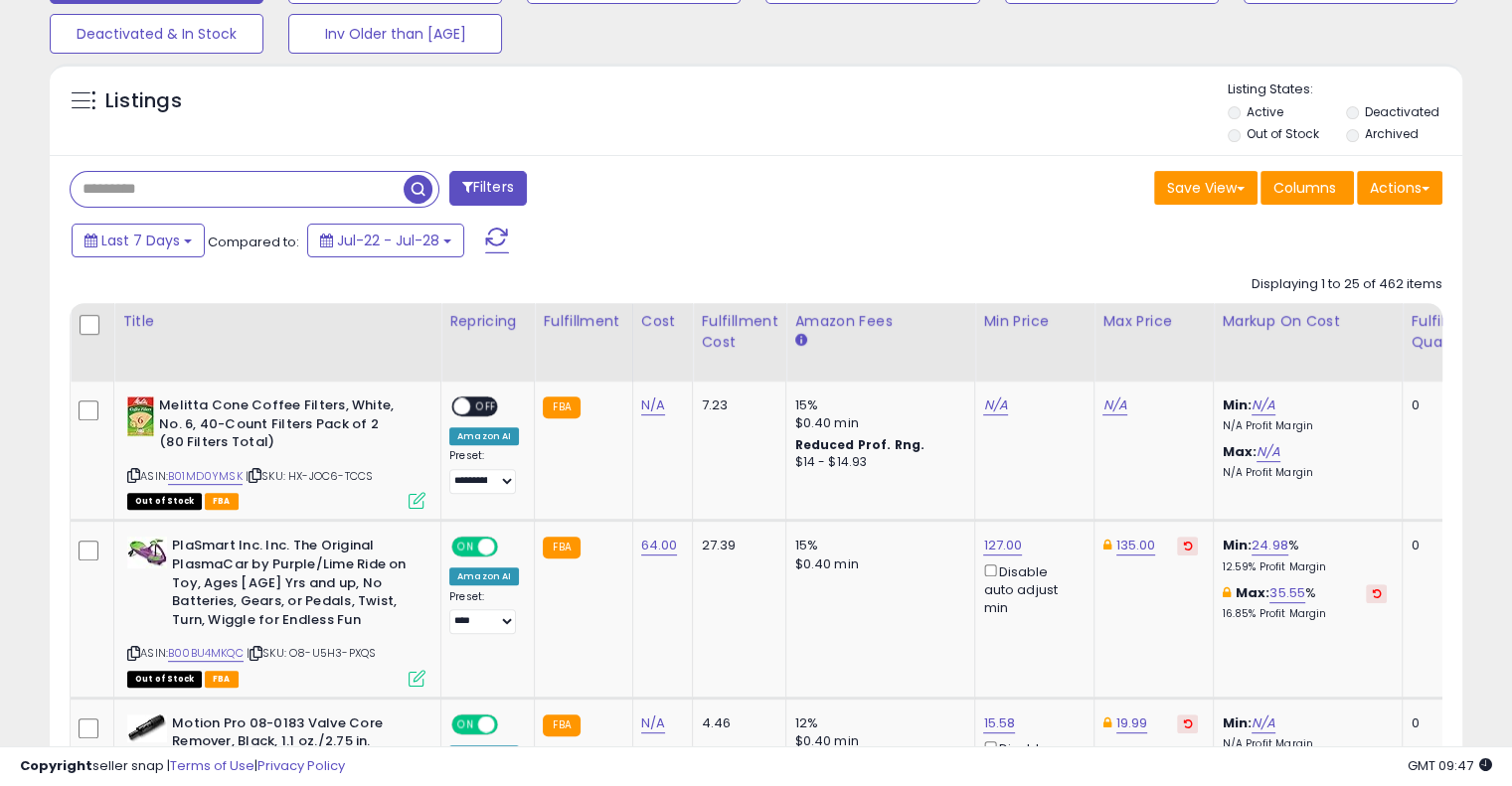 paste on "**********" 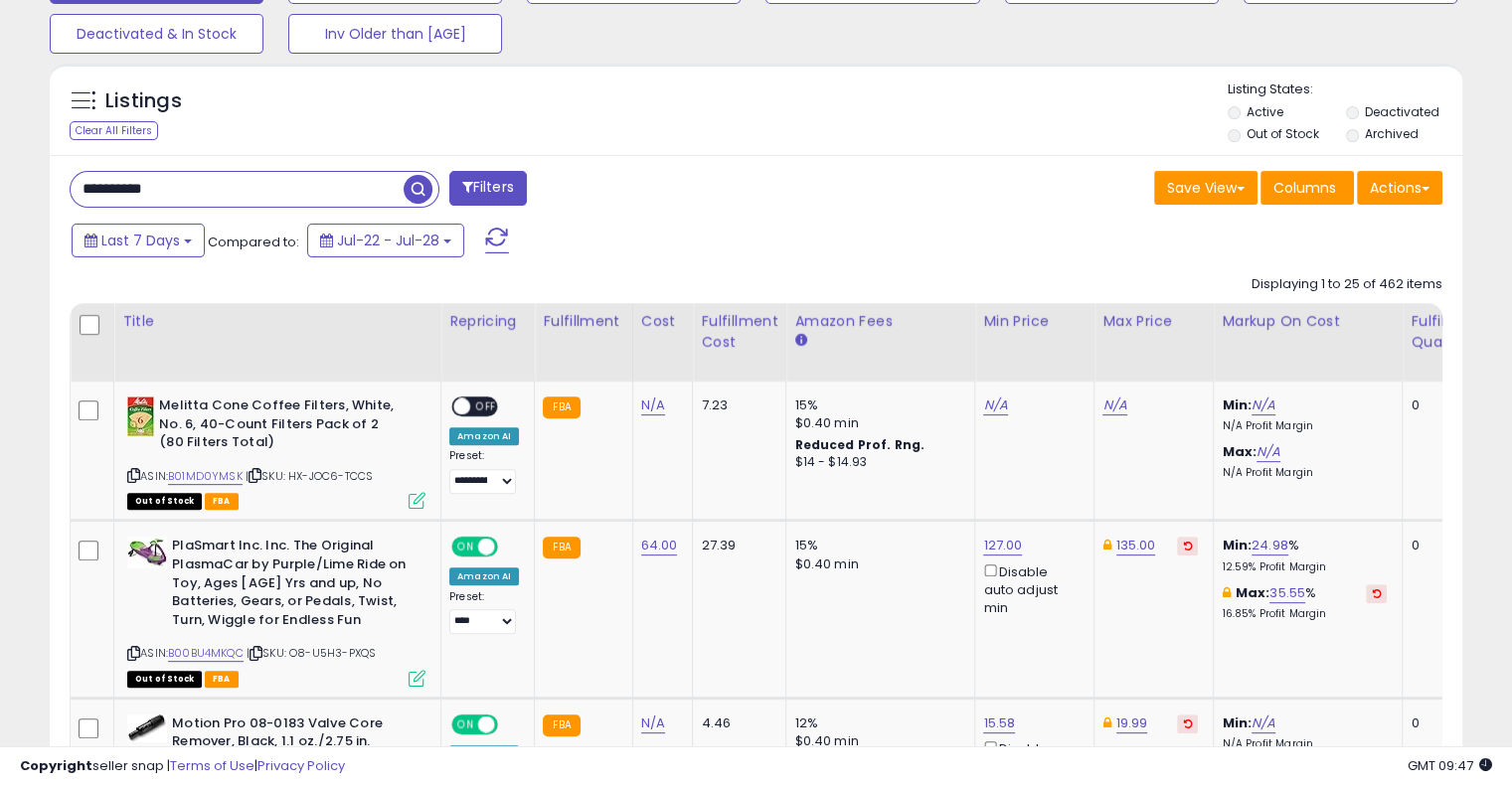 type on "**********" 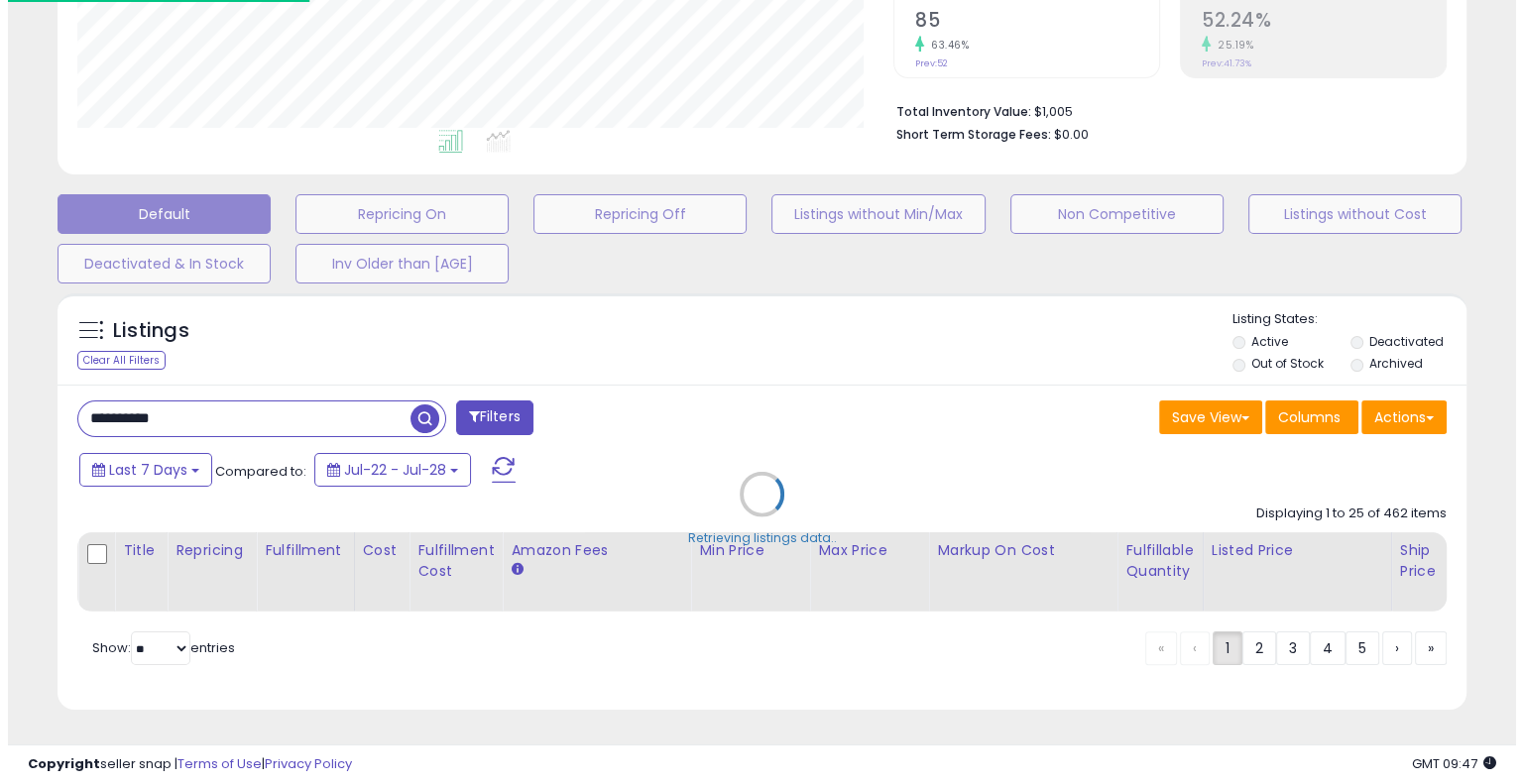 scroll, scrollTop: 444, scrollLeft: 0, axis: vertical 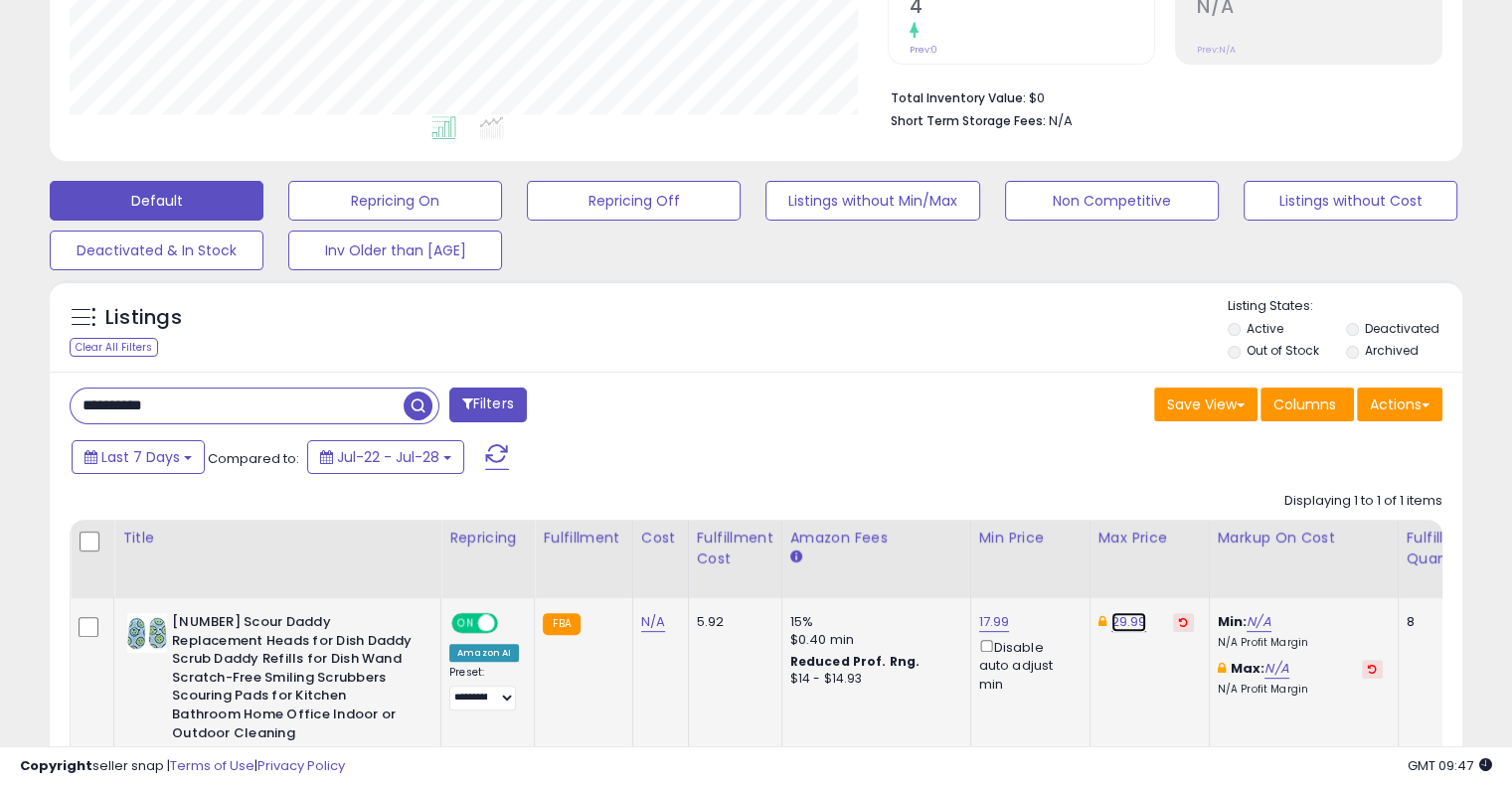 click on "29.99" at bounding box center (1129, 622) 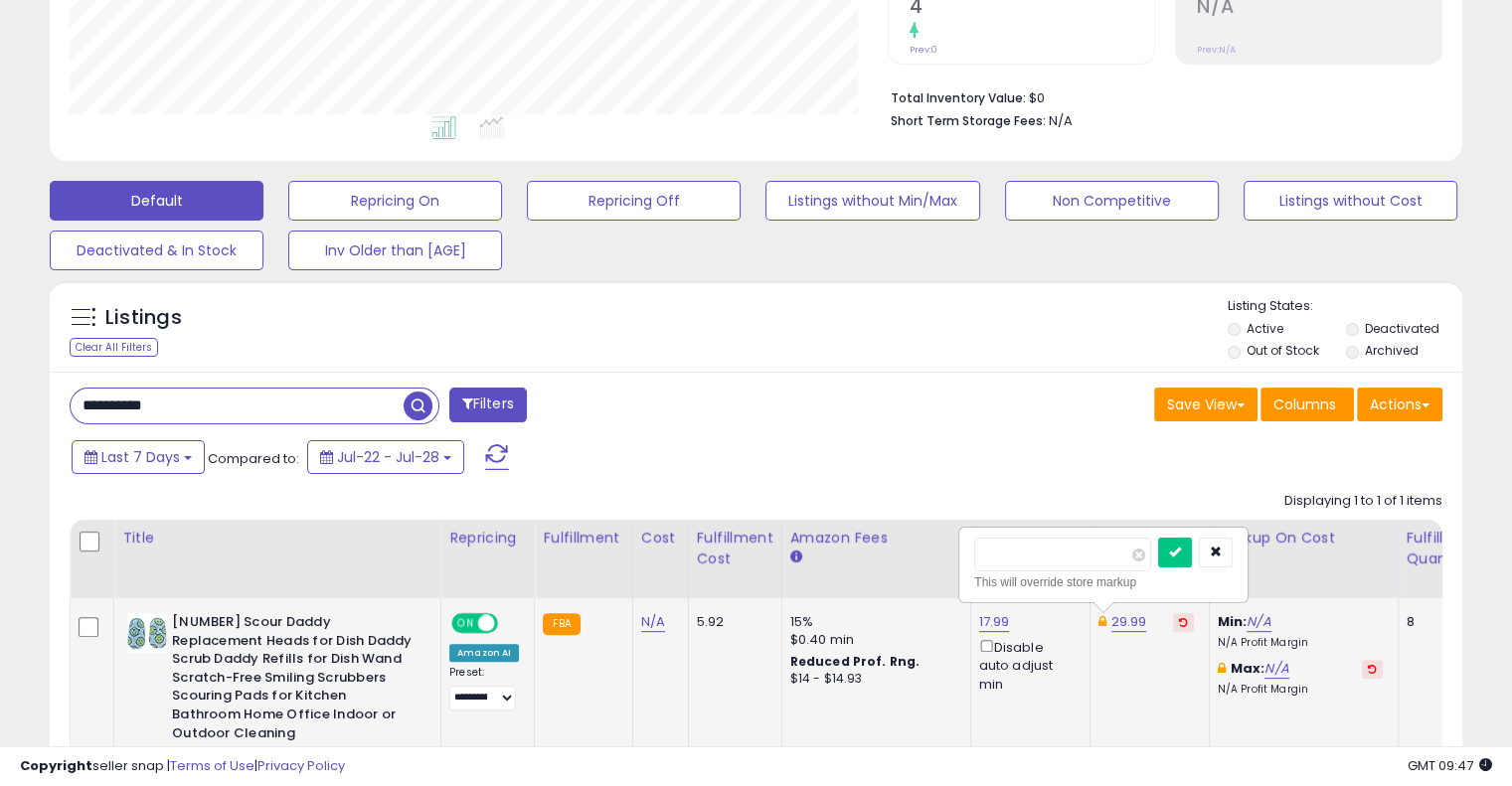drag, startPoint x: 1026, startPoint y: 558, endPoint x: 961, endPoint y: 552, distance: 65.27634 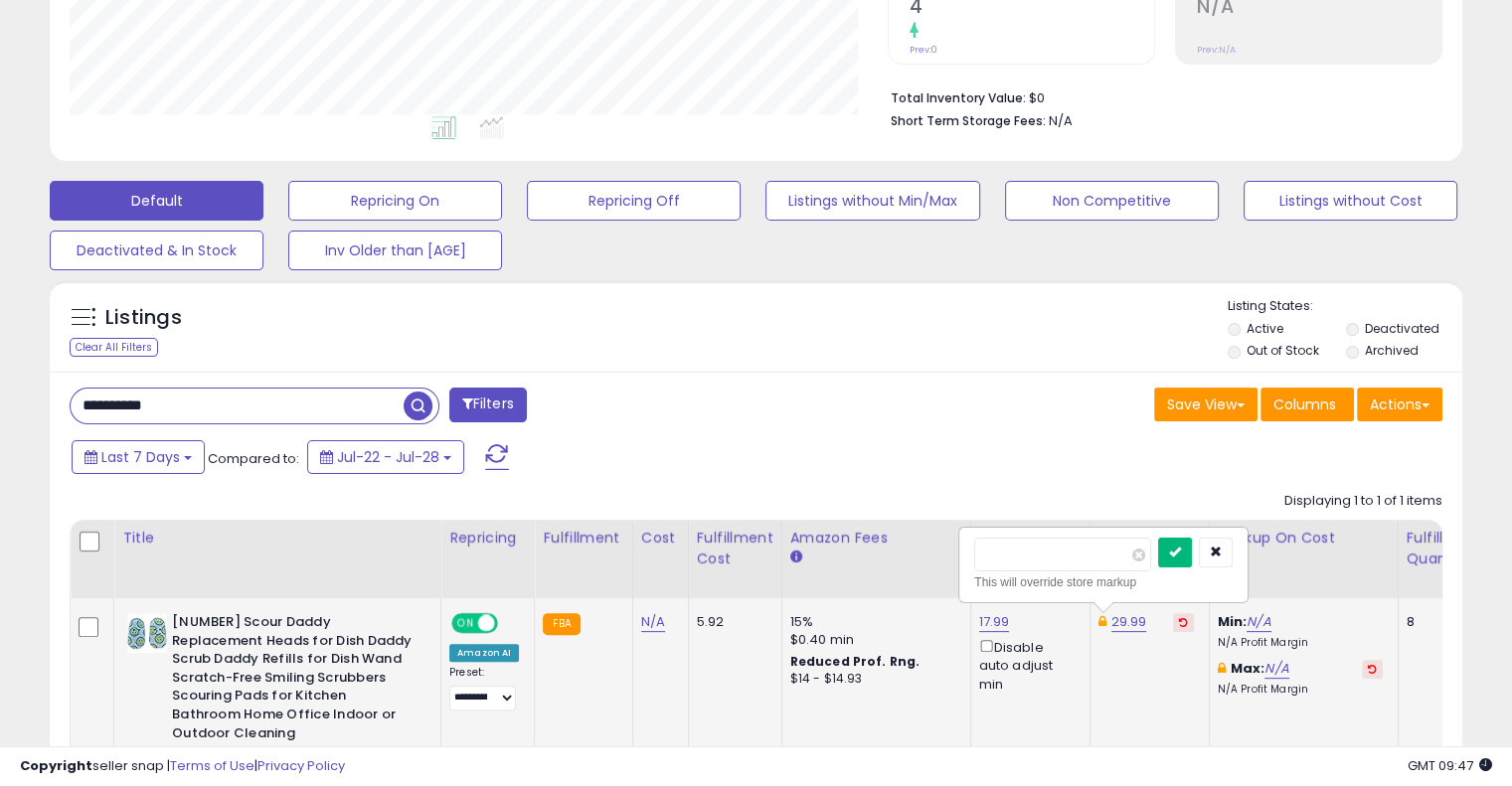type on "*****" 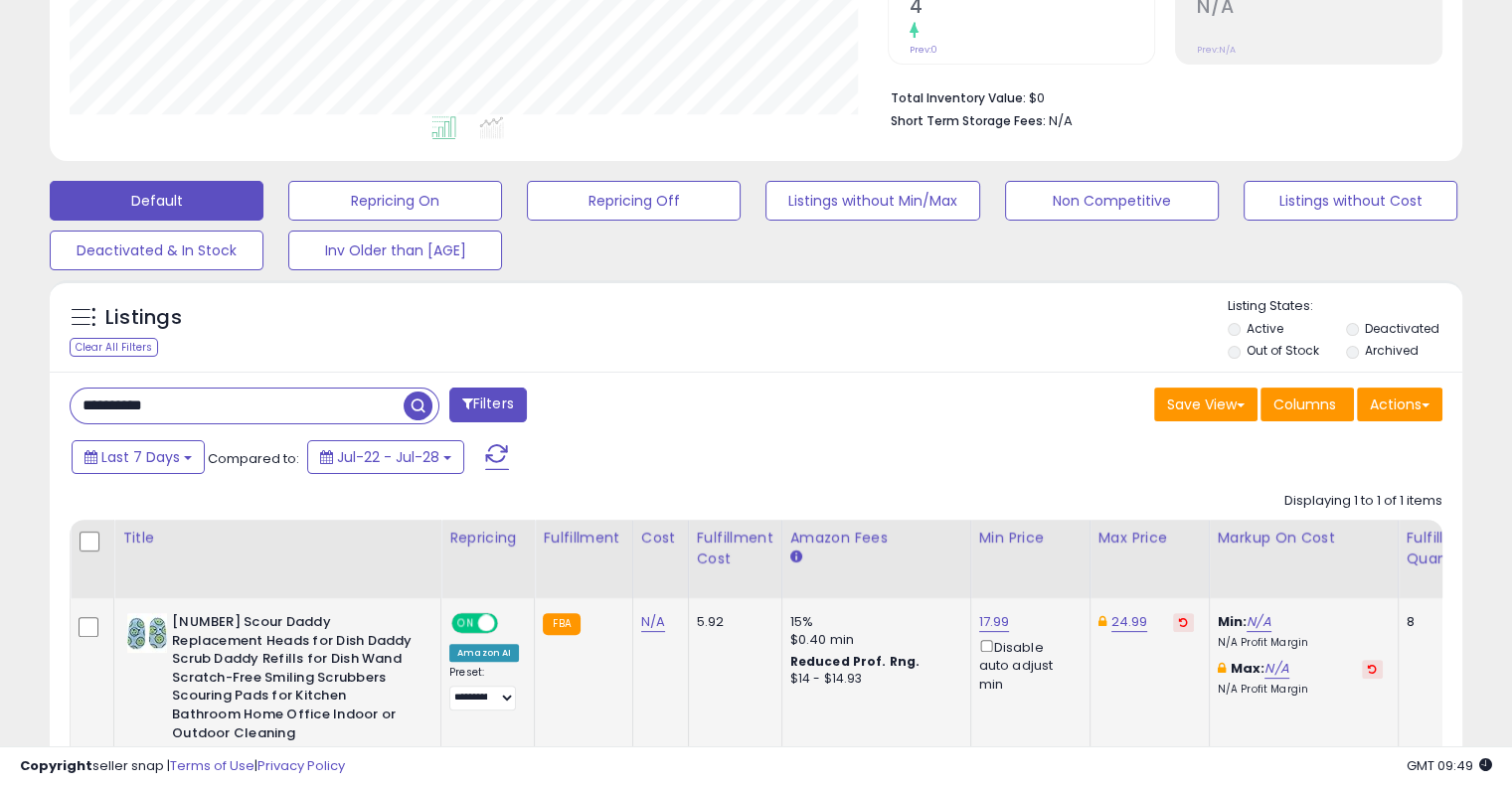 scroll, scrollTop: 0, scrollLeft: 0, axis: both 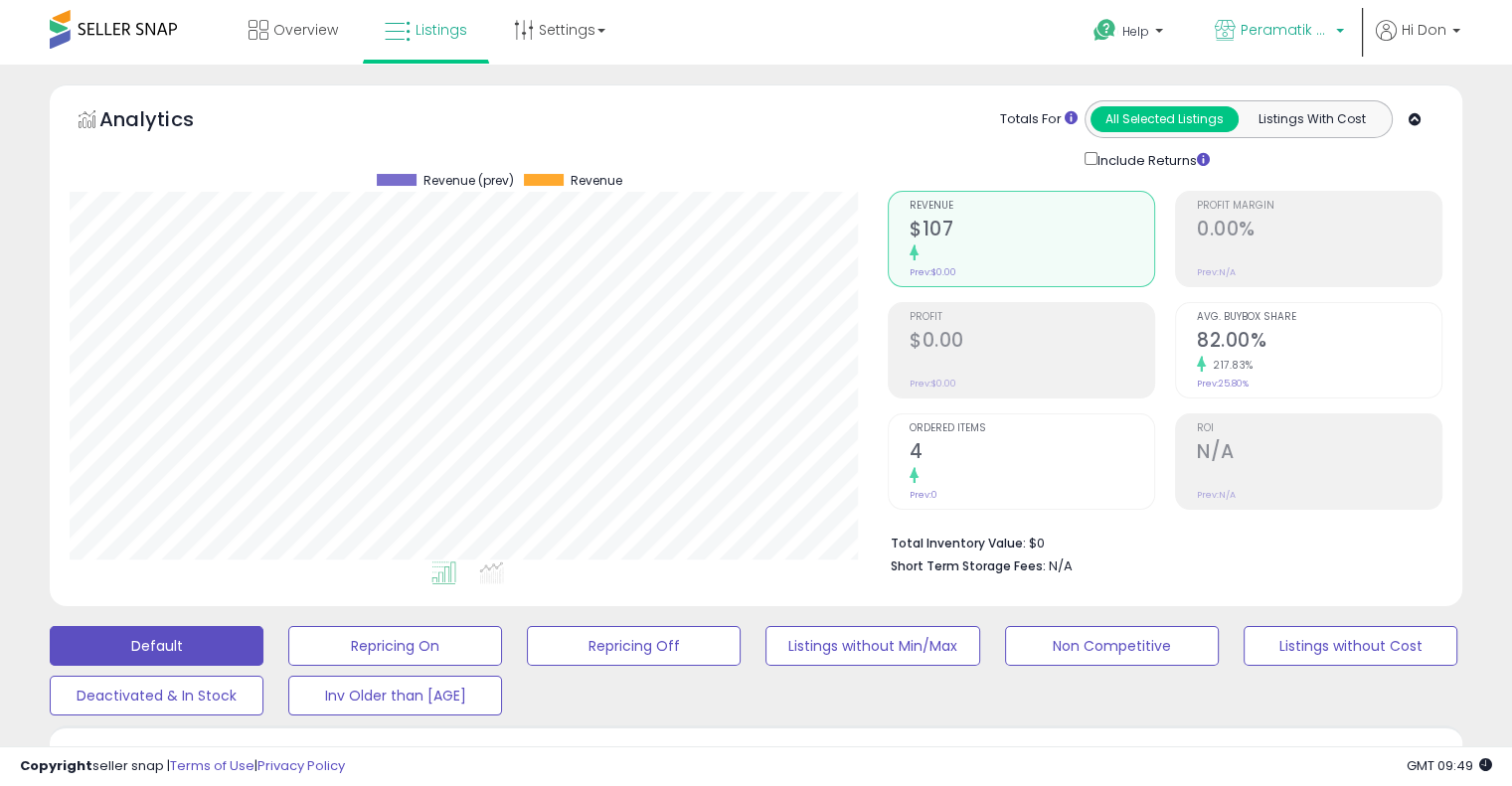 click on "Peramatik Goods Ltd CA" at bounding box center (1279, 32) 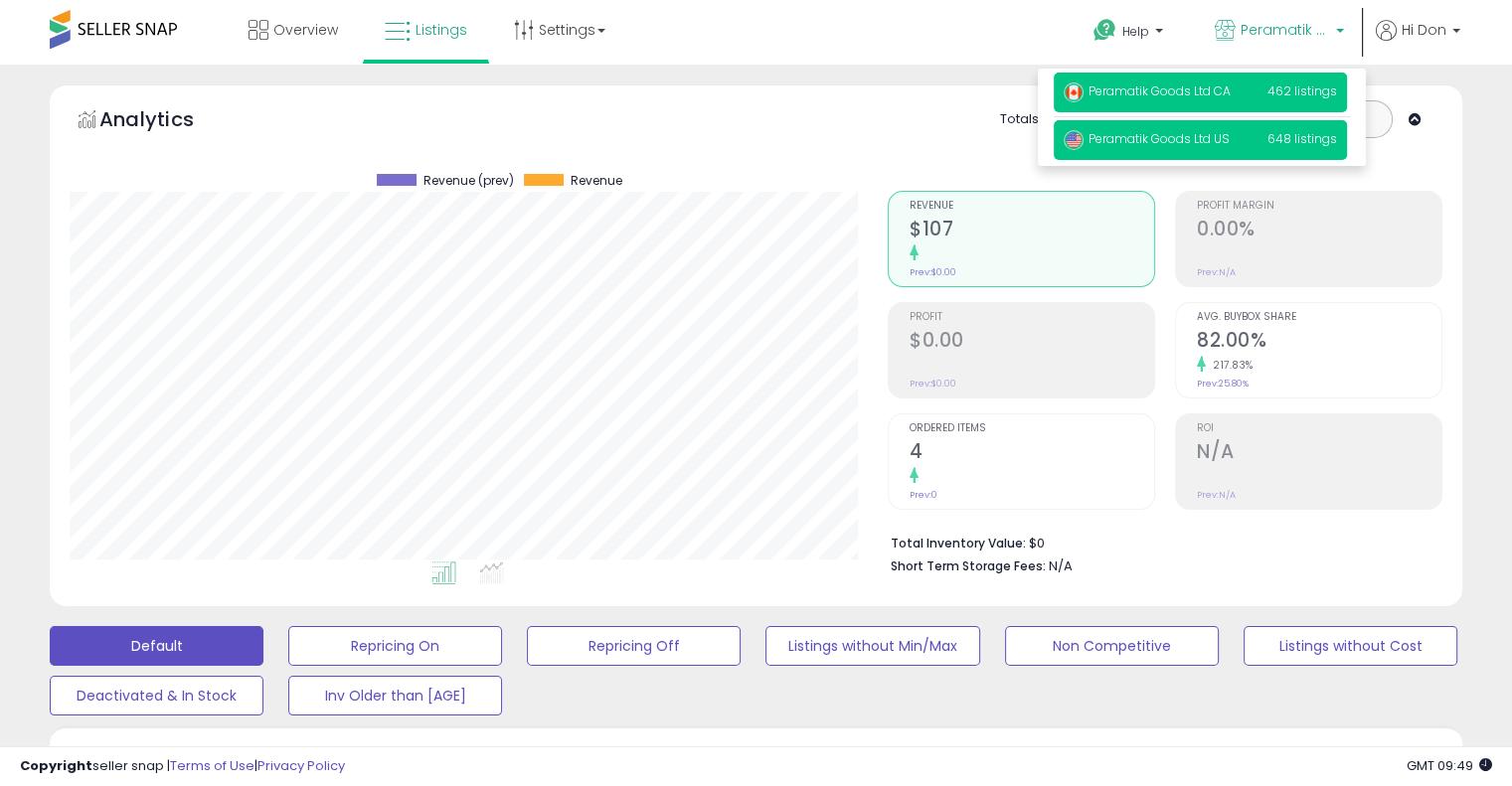 click on "Peramatik Goods Ltd US" at bounding box center (1146, 138) 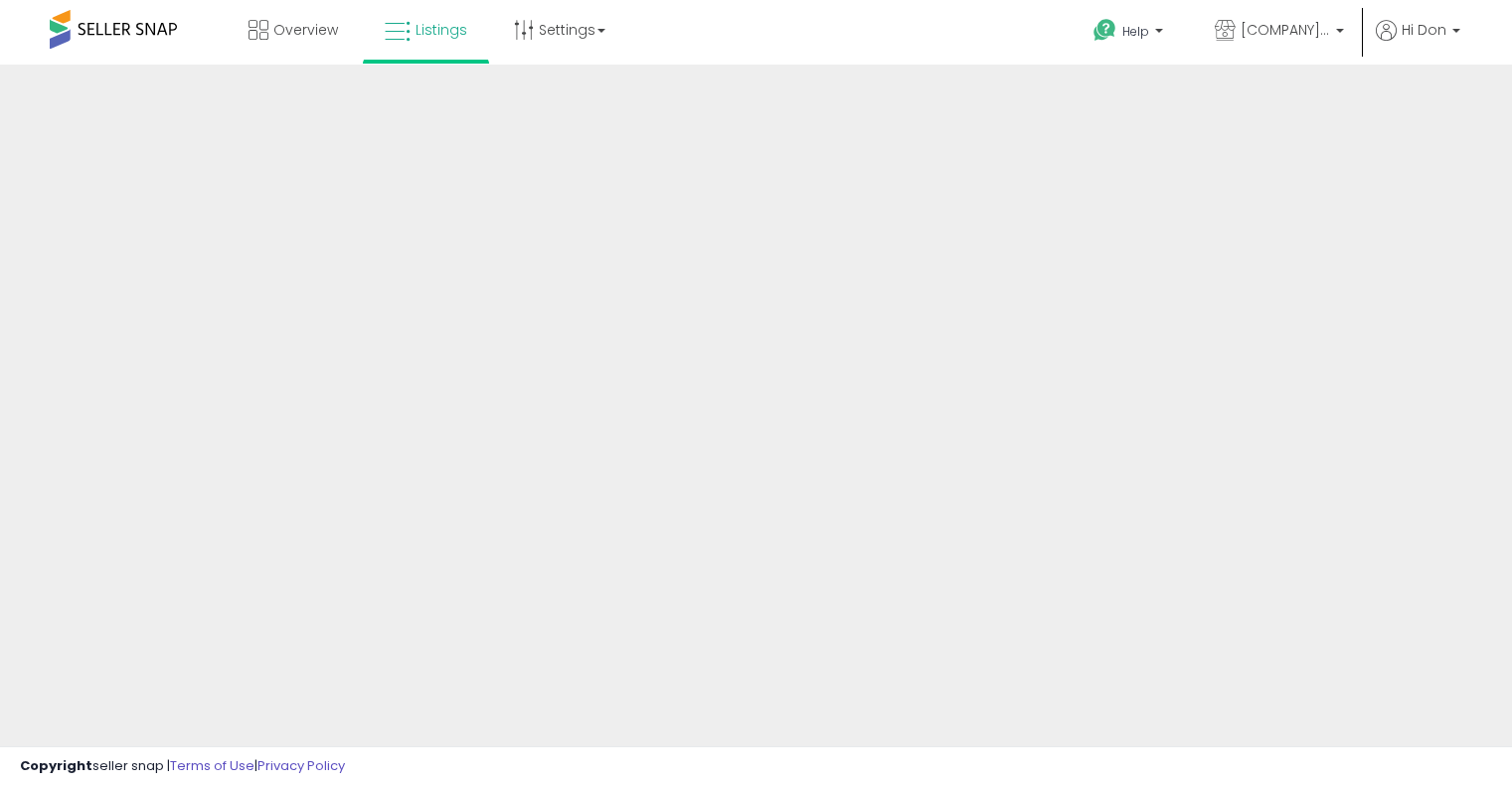 scroll, scrollTop: 0, scrollLeft: 0, axis: both 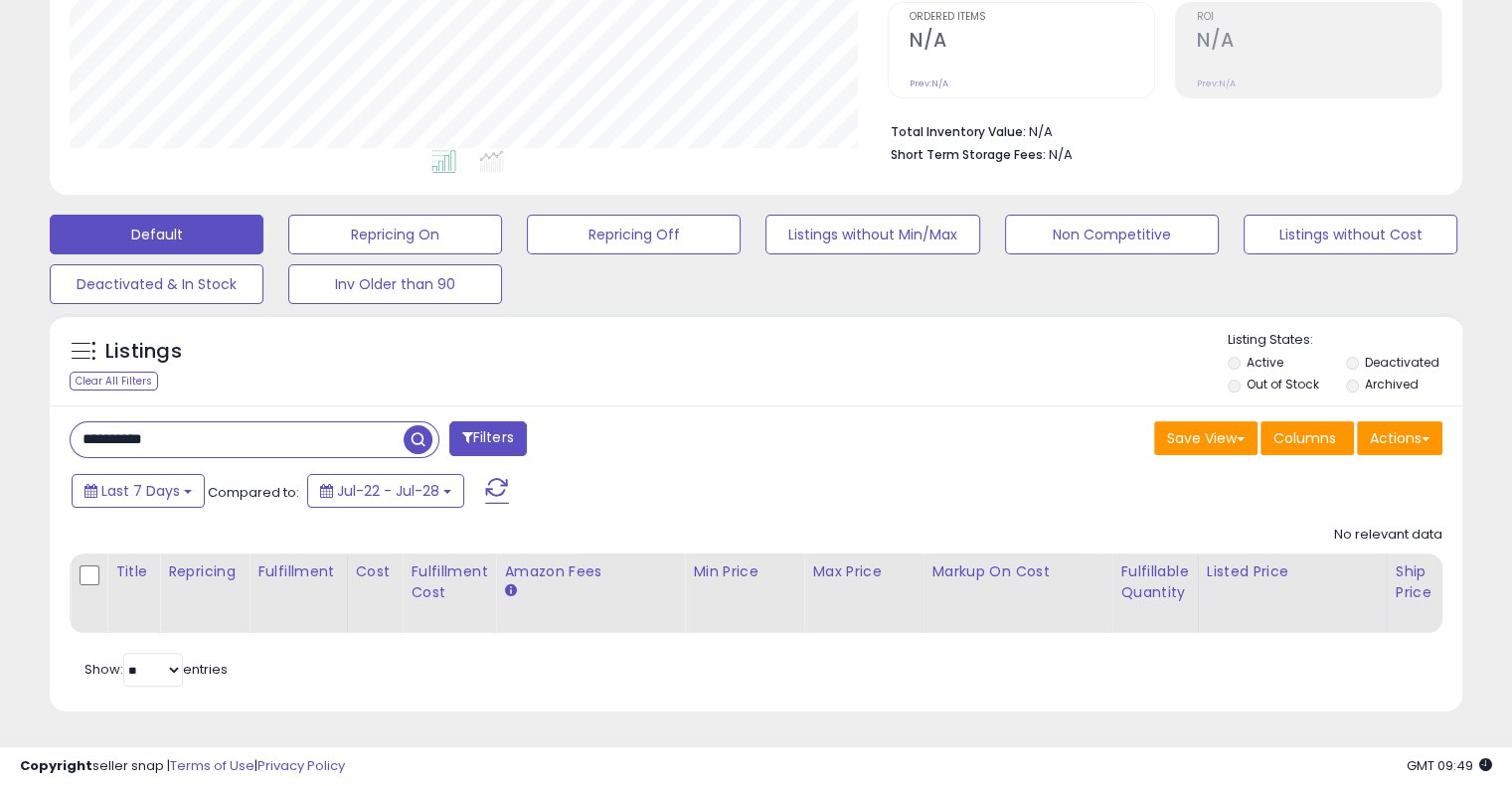 click on "**********" at bounding box center [237, 439] 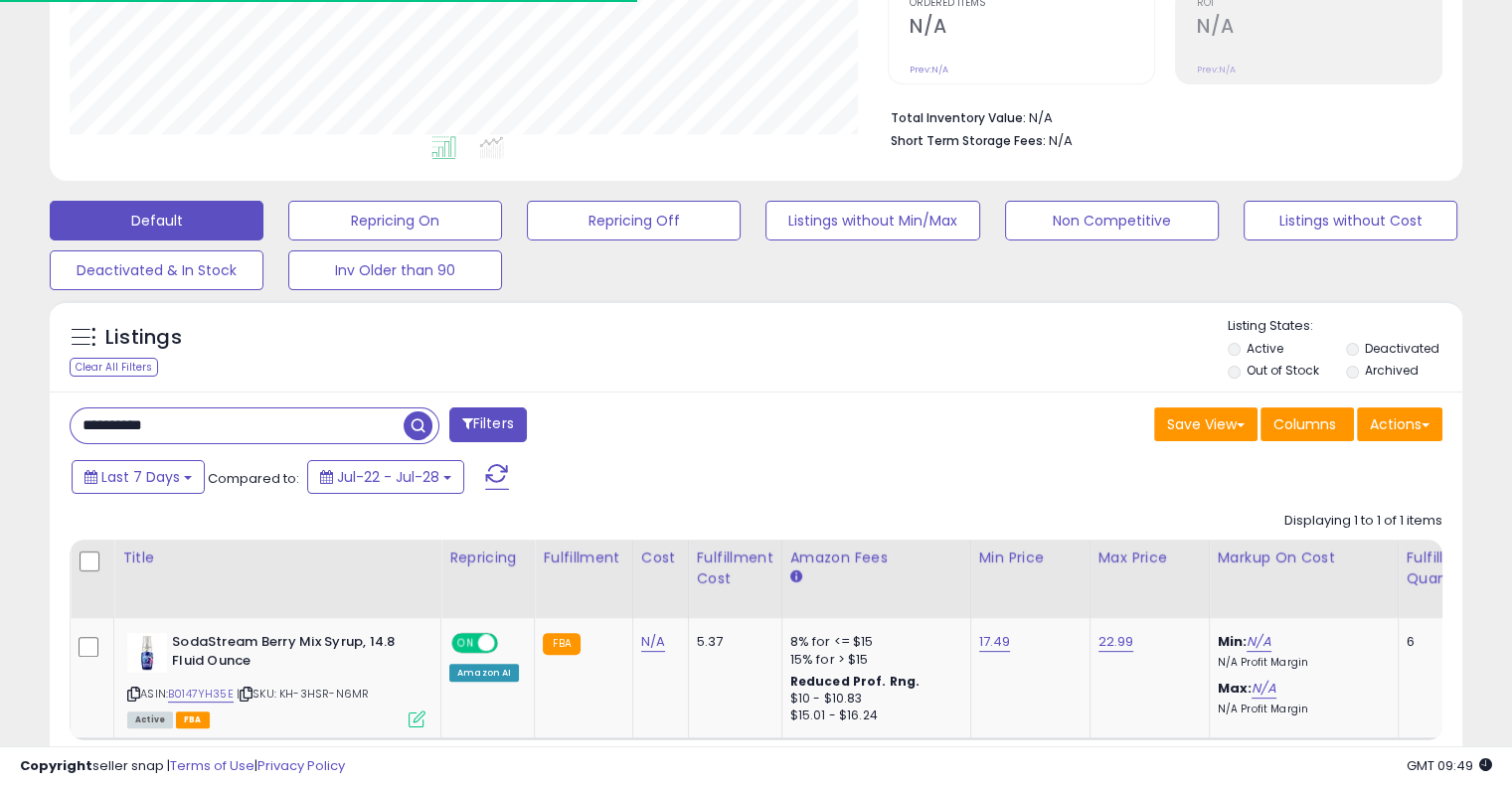 scroll, scrollTop: 406, scrollLeft: 817, axis: both 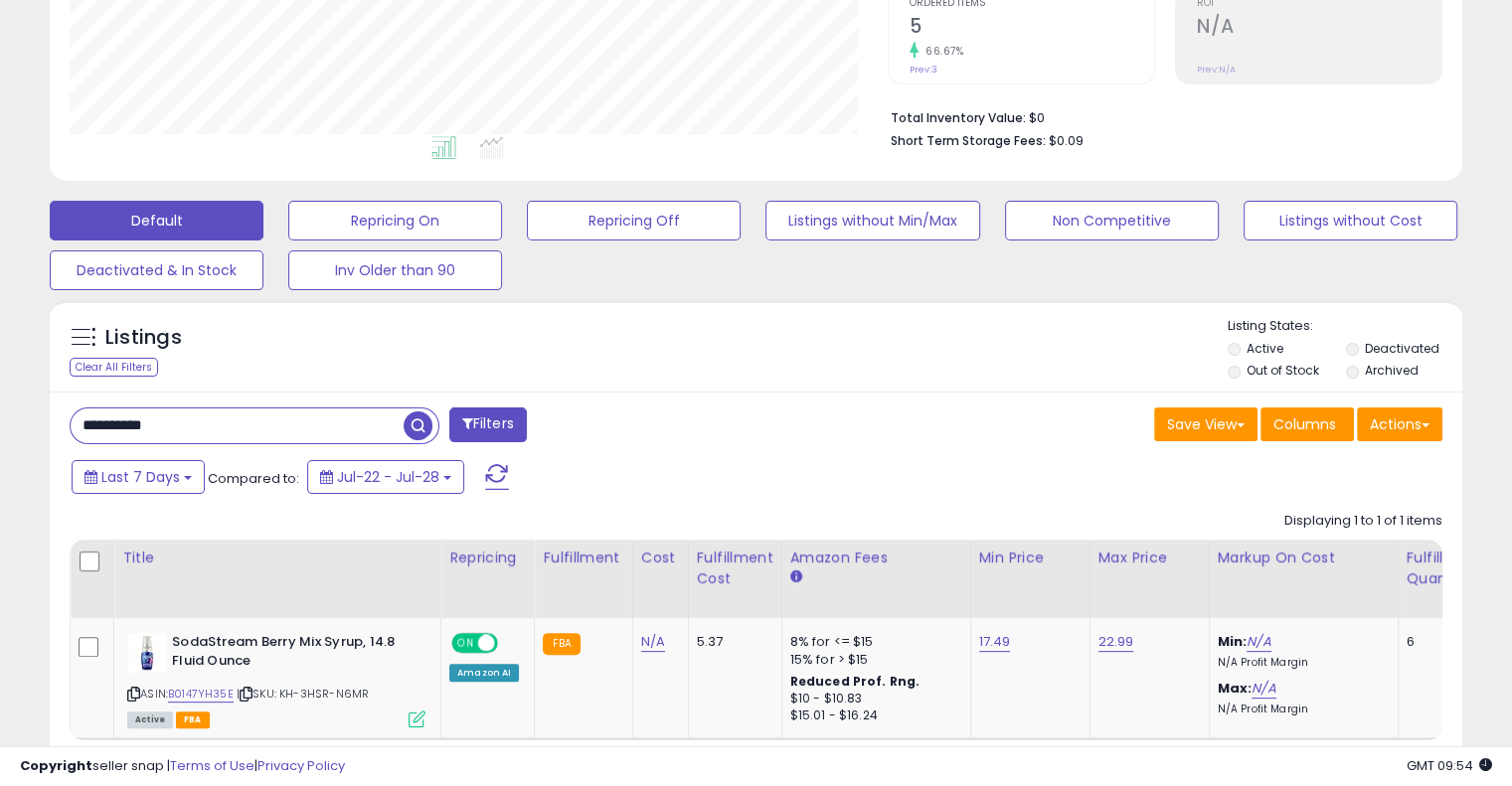 click on "**********" at bounding box center [237, 425] 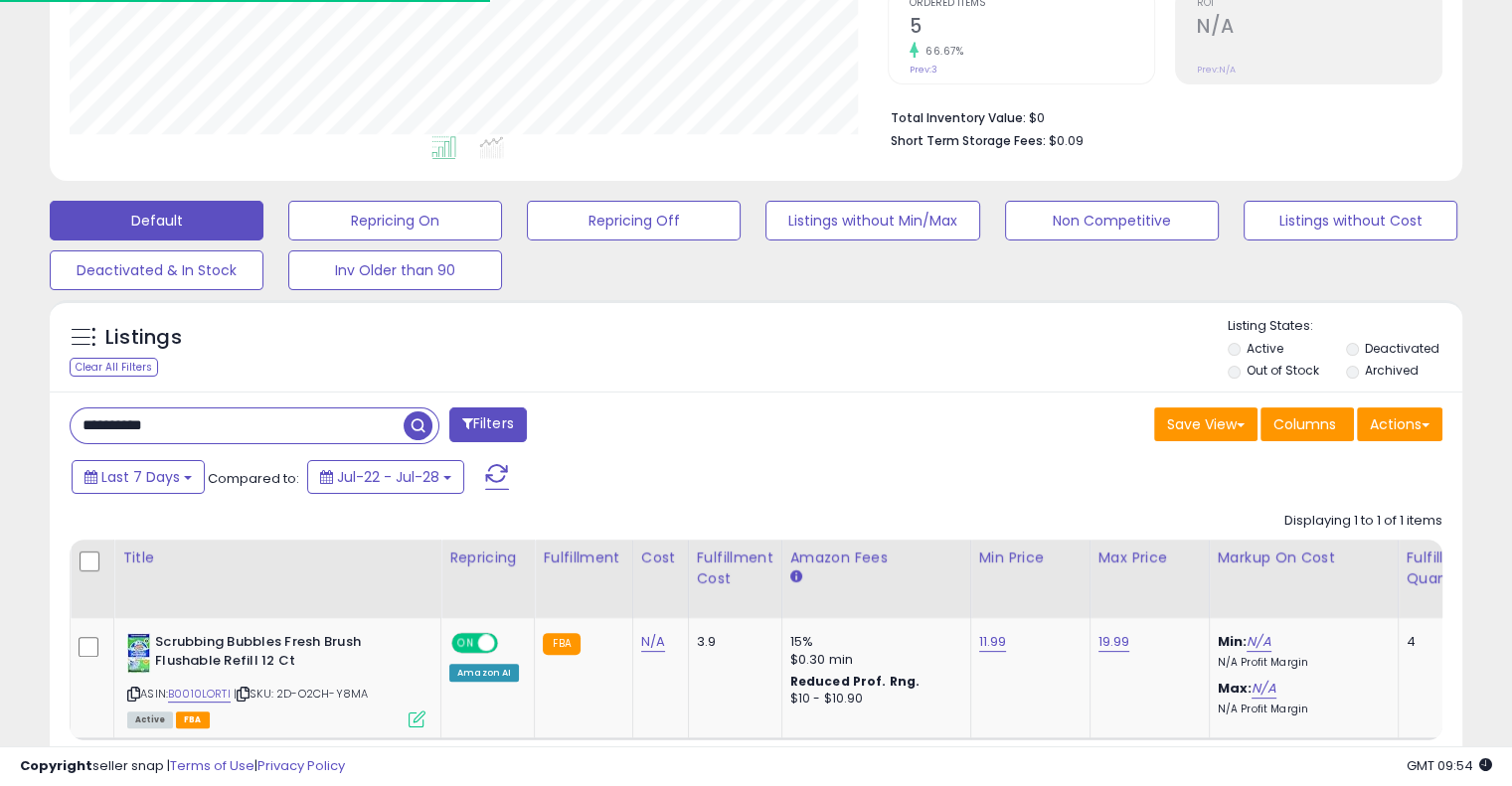 scroll, scrollTop: 406, scrollLeft: 817, axis: both 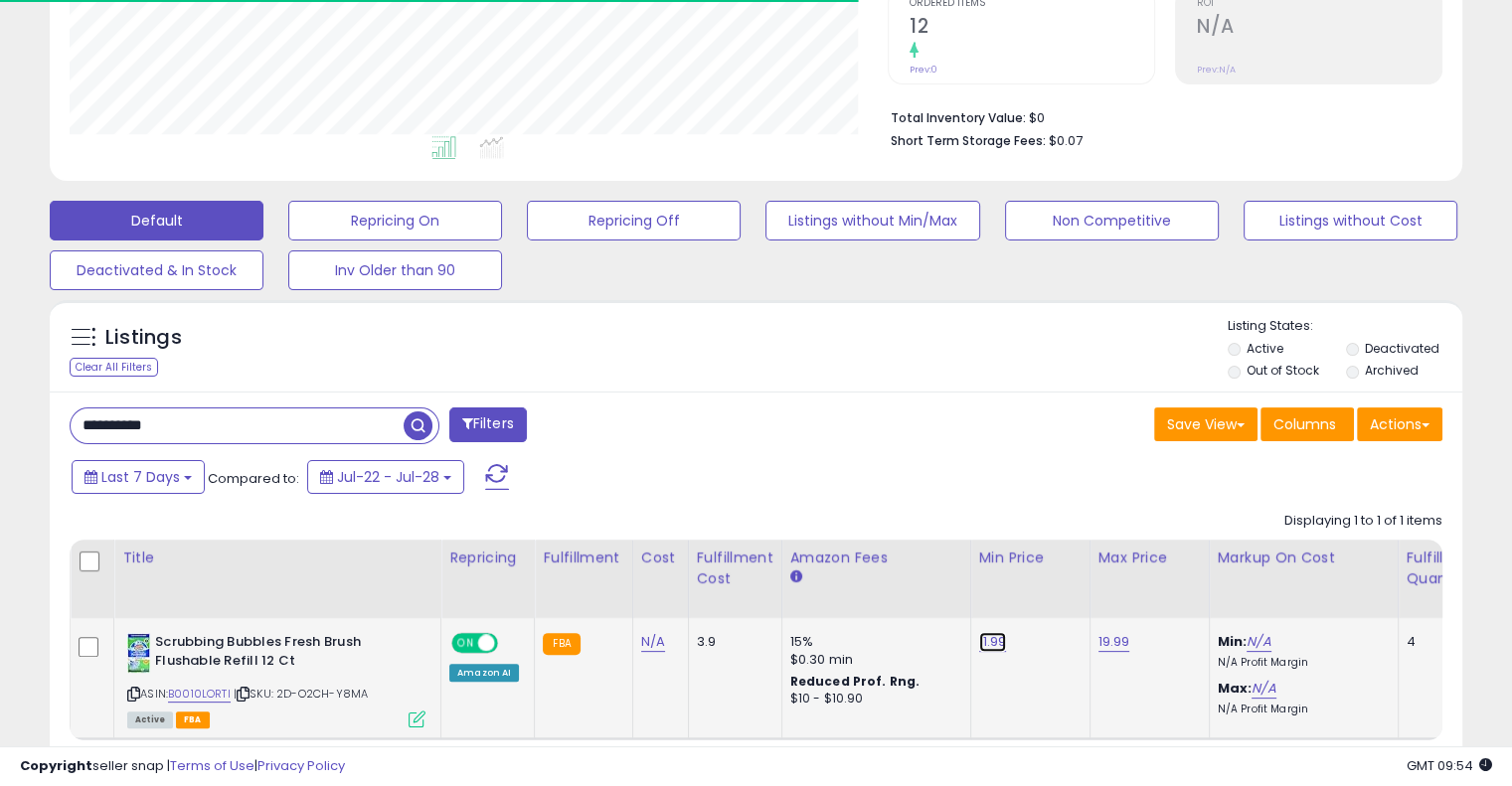 click on "11.99" at bounding box center (993, 642) 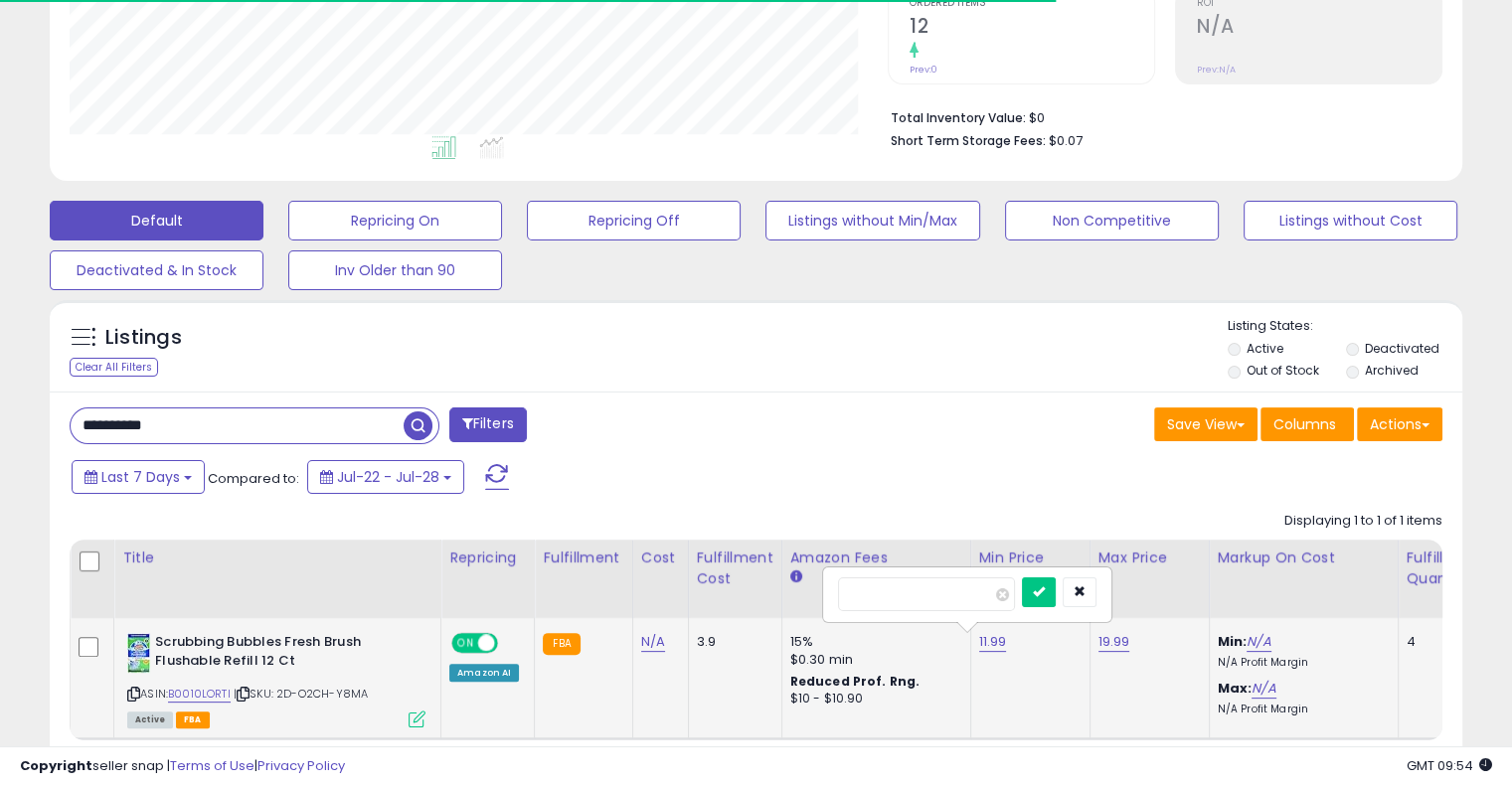 drag, startPoint x: 957, startPoint y: 597, endPoint x: 845, endPoint y: 591, distance: 112.1606 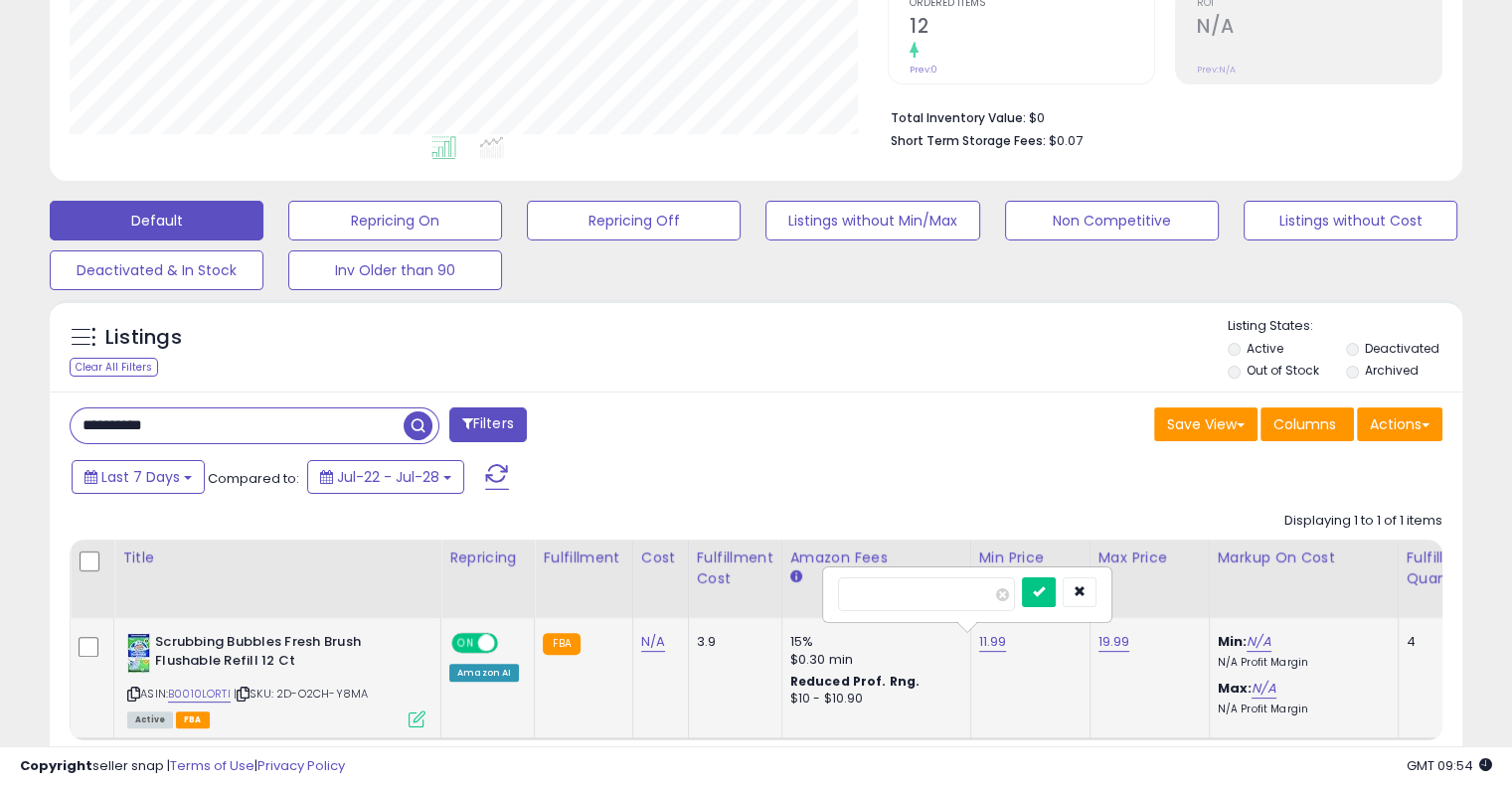 type on "*****" 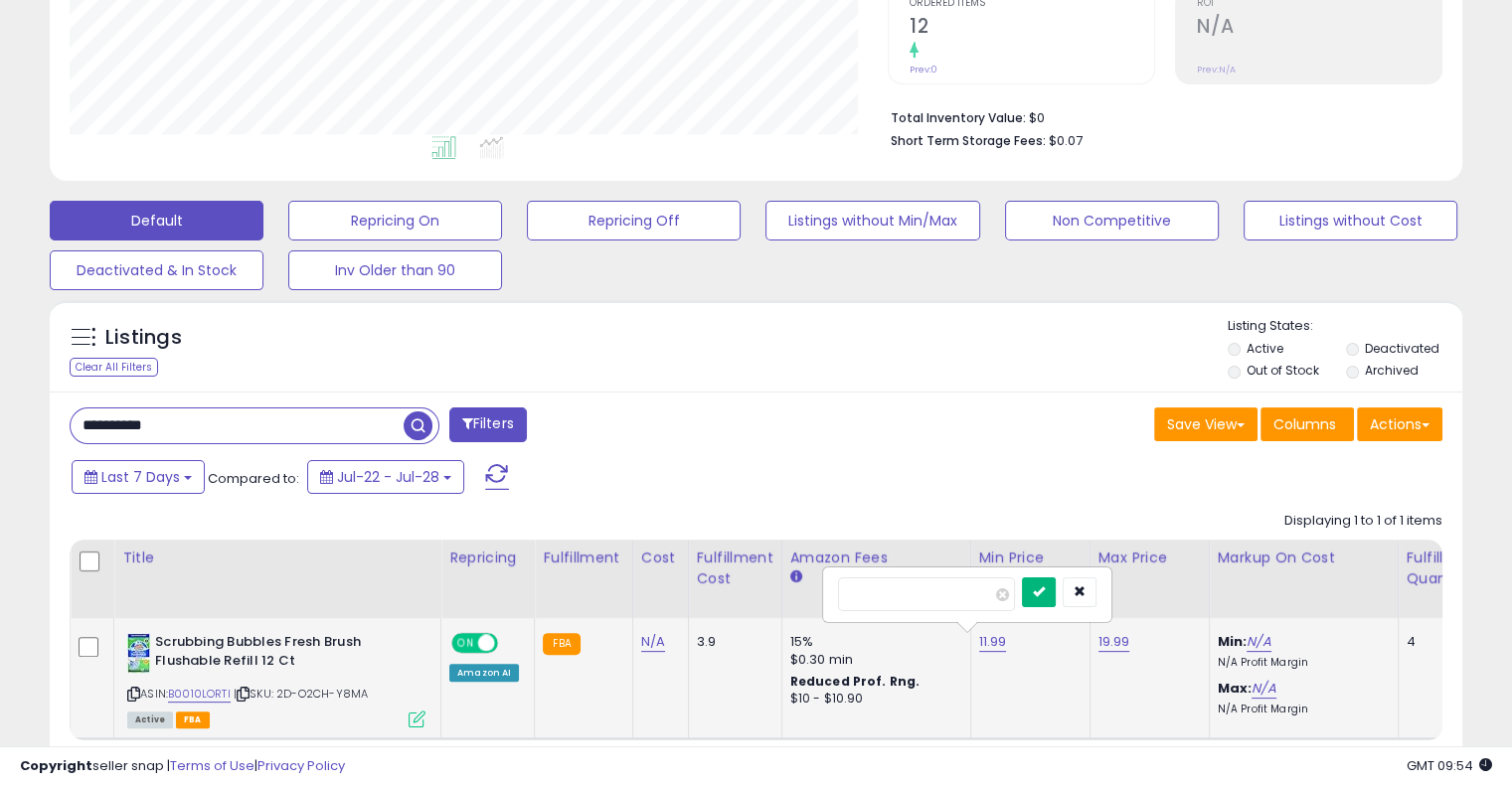 click at bounding box center (1039, 592) 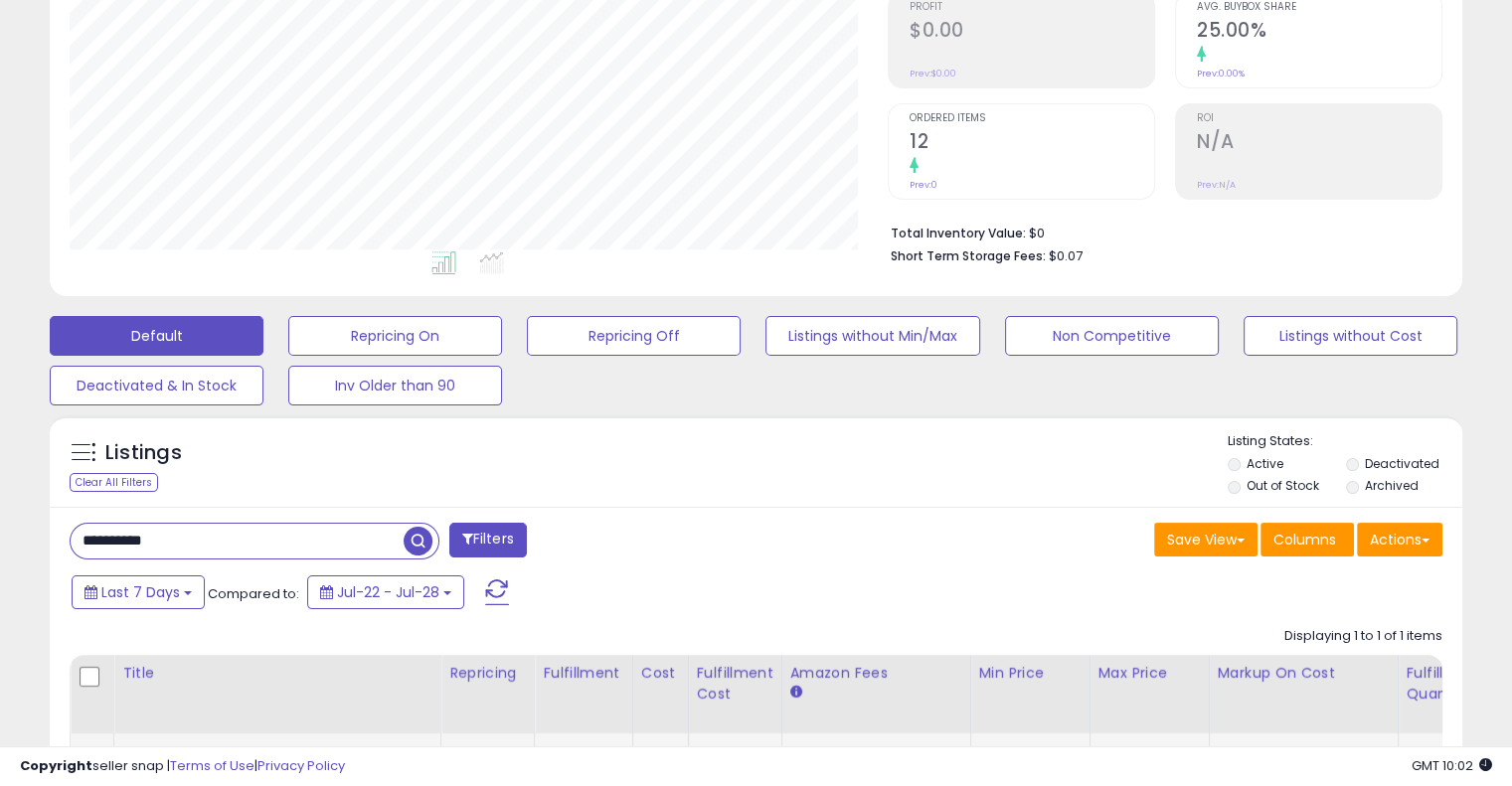 scroll, scrollTop: 49, scrollLeft: 0, axis: vertical 